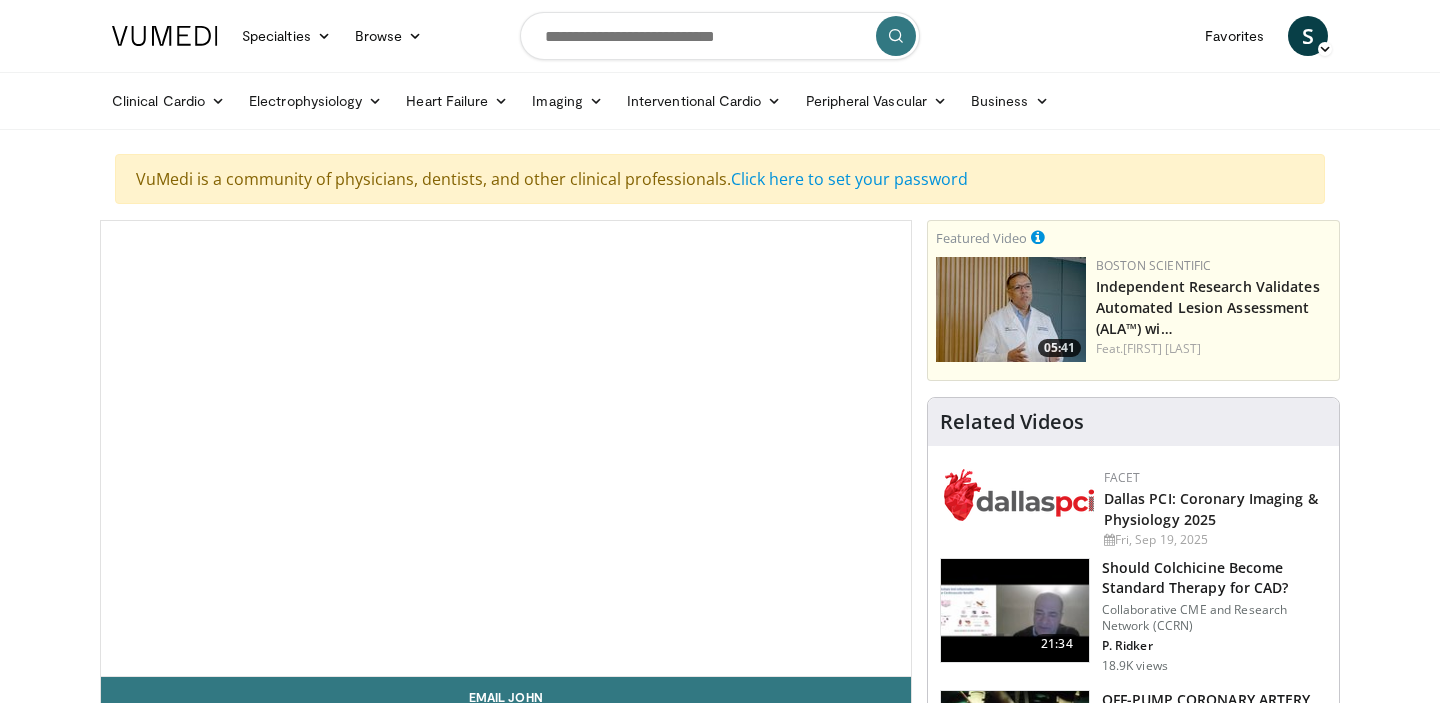 scroll, scrollTop: 0, scrollLeft: 0, axis: both 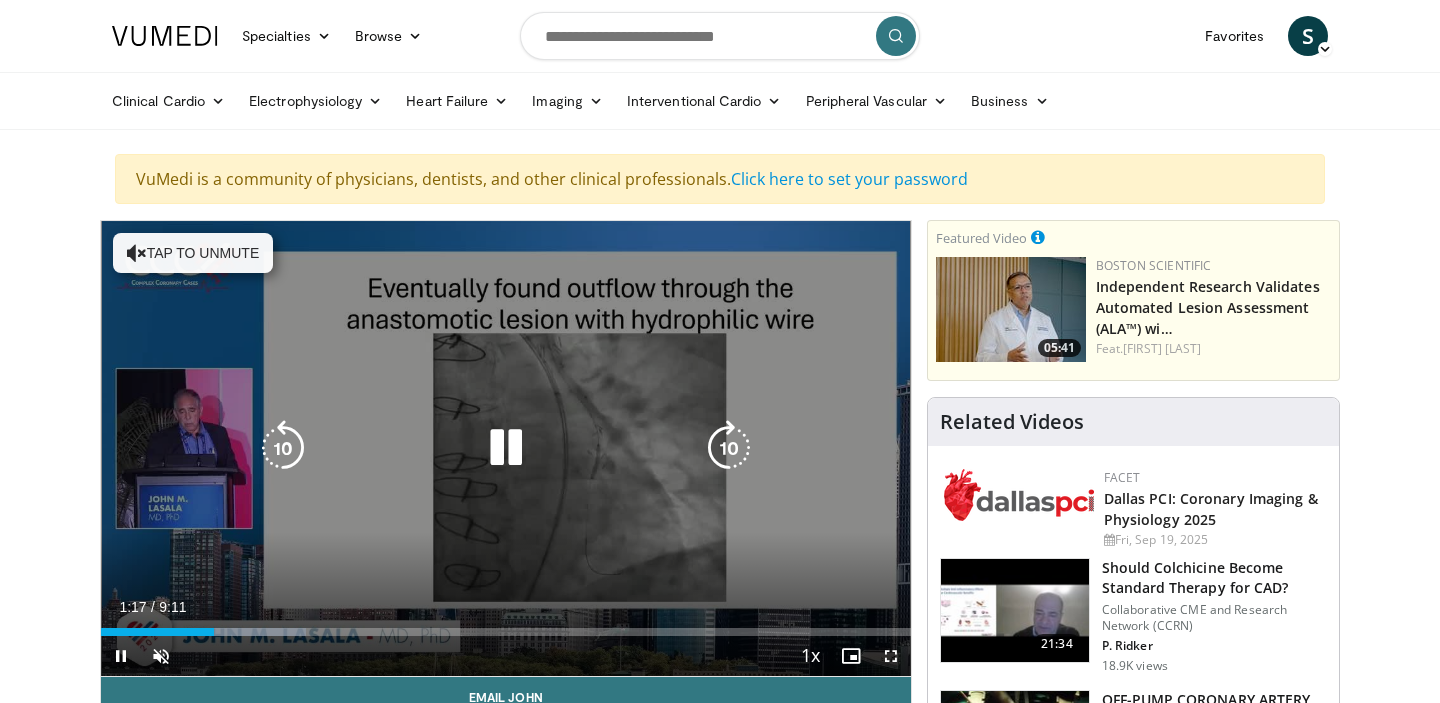 click on "Tap to unmute" at bounding box center (193, 253) 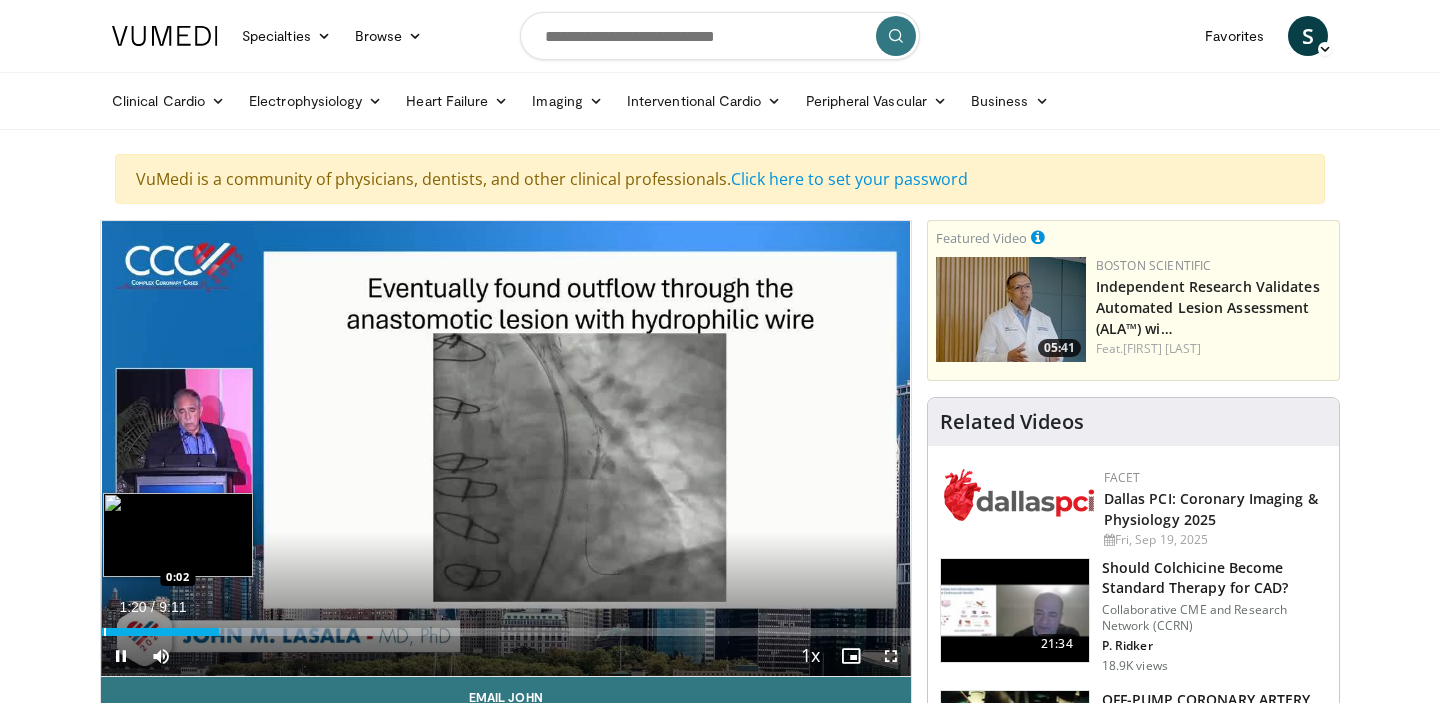 click at bounding box center (105, 632) 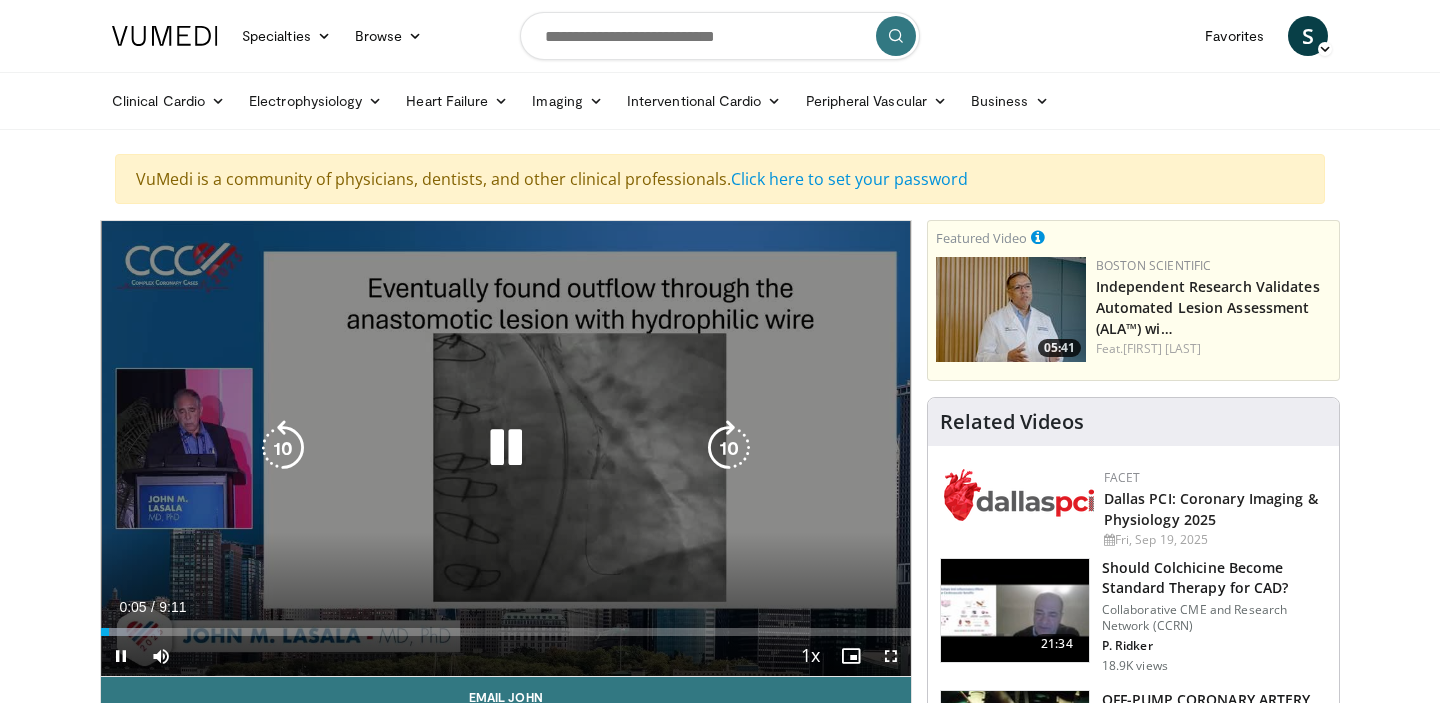 click on "Video Player is loading. Play Video Current Time  0:05 / Duration  9:11 Pause Skip Backward Skip Forward Mute Loaded :  7.25% 0:05 6:12 Stream Type  LIVE Seek to live, currently behind live LIVE   1x Playback Rate 0.5x 0.75x 1x , selected 1.25x 1.5x 1.75x 2x Chapters Chapters Descriptions descriptions off , selected Captions captions settings , opens captions settings dialog captions off , selected Audio Track en (Main) , selected Fullscreen Enable picture-in-picture mode This is a modal window. Beginning of dialog window. Escape will cancel and close the window. Text Color ***** ***** *** ***** **** ****** ******* **** Opacity ****** ******** Text Background Color ***** ***** *** ***** **** ****** ******* **** Opacity ****** ******** ******** Caption Area Background Color ***** ***** *** ***** **** ****** ******* **** Opacity ******** ******** ****** Font Size *** *** **** **** **** **** **** **** **** Text Edge Style **** ****** ********* ******* ******** Font Family 2x" at bounding box center [506, 449] 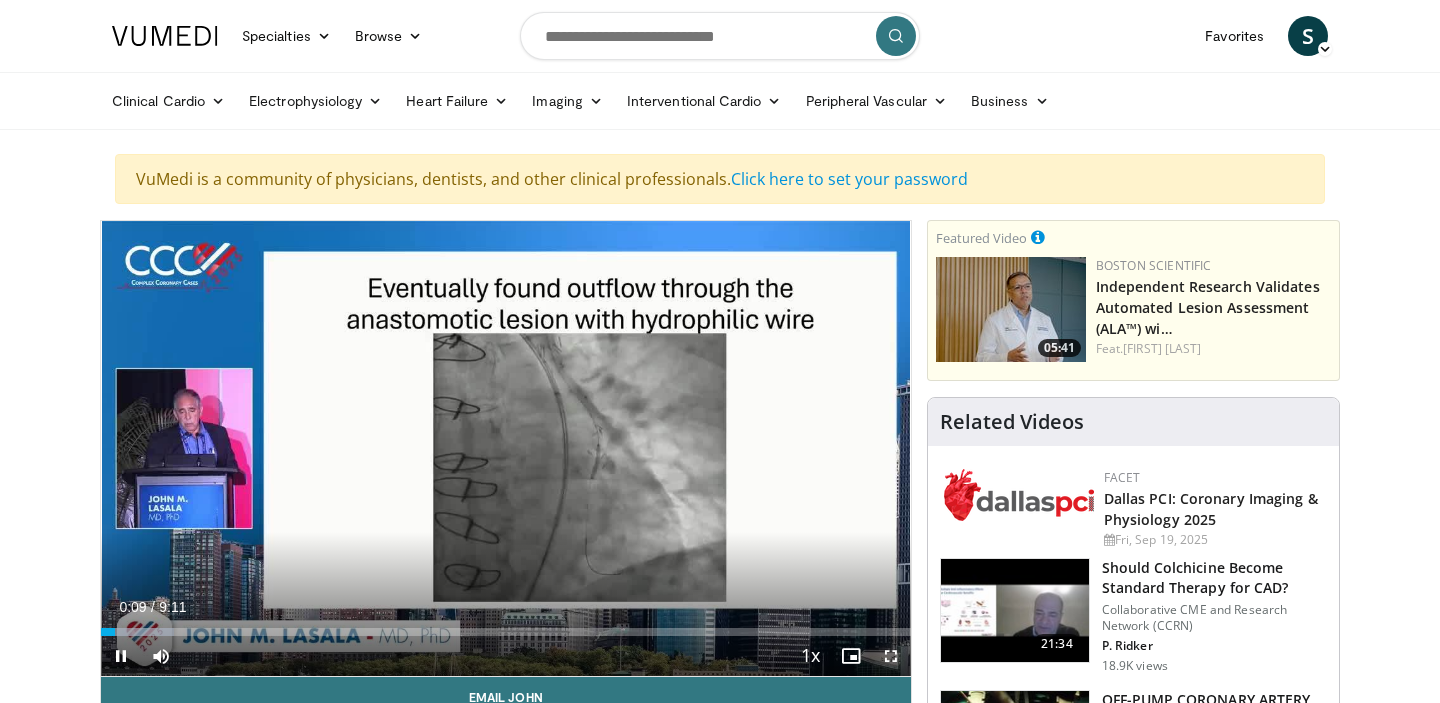 click at bounding box center [891, 656] 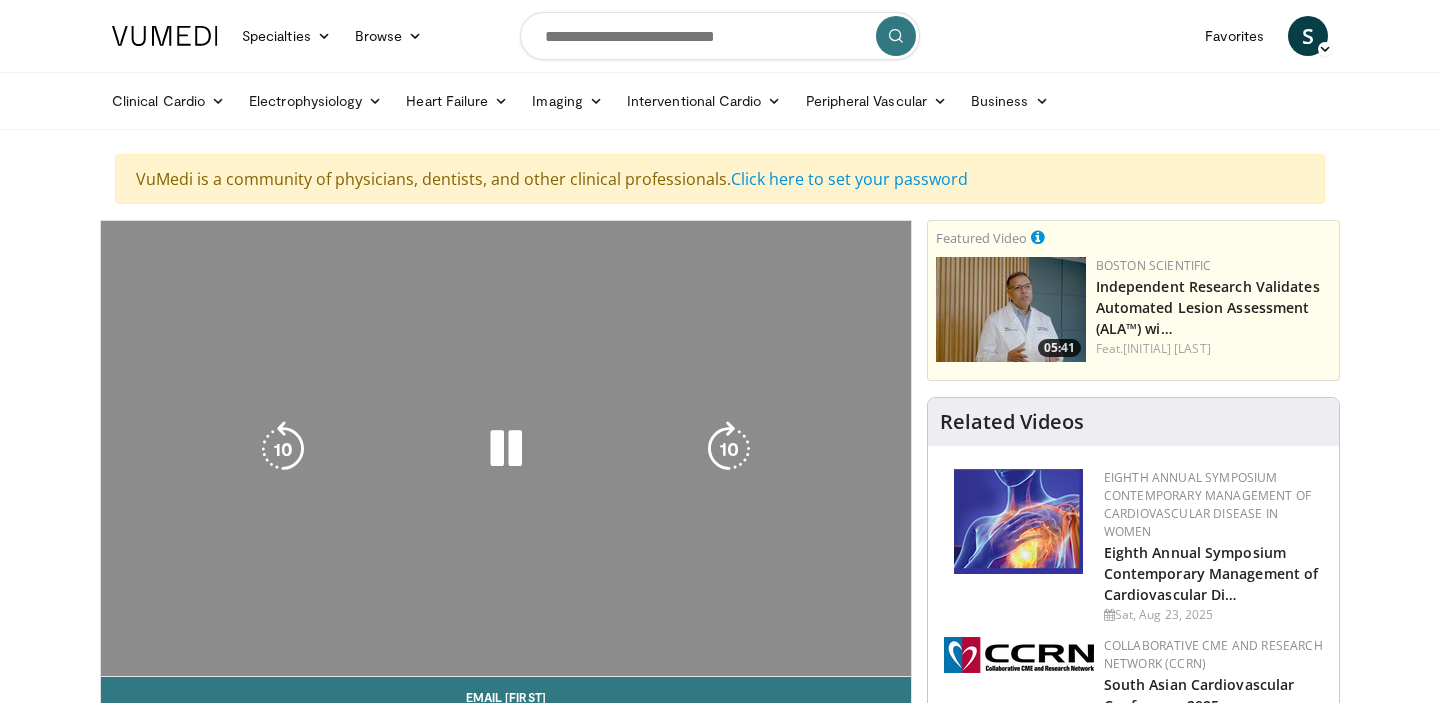 scroll, scrollTop: 0, scrollLeft: 0, axis: both 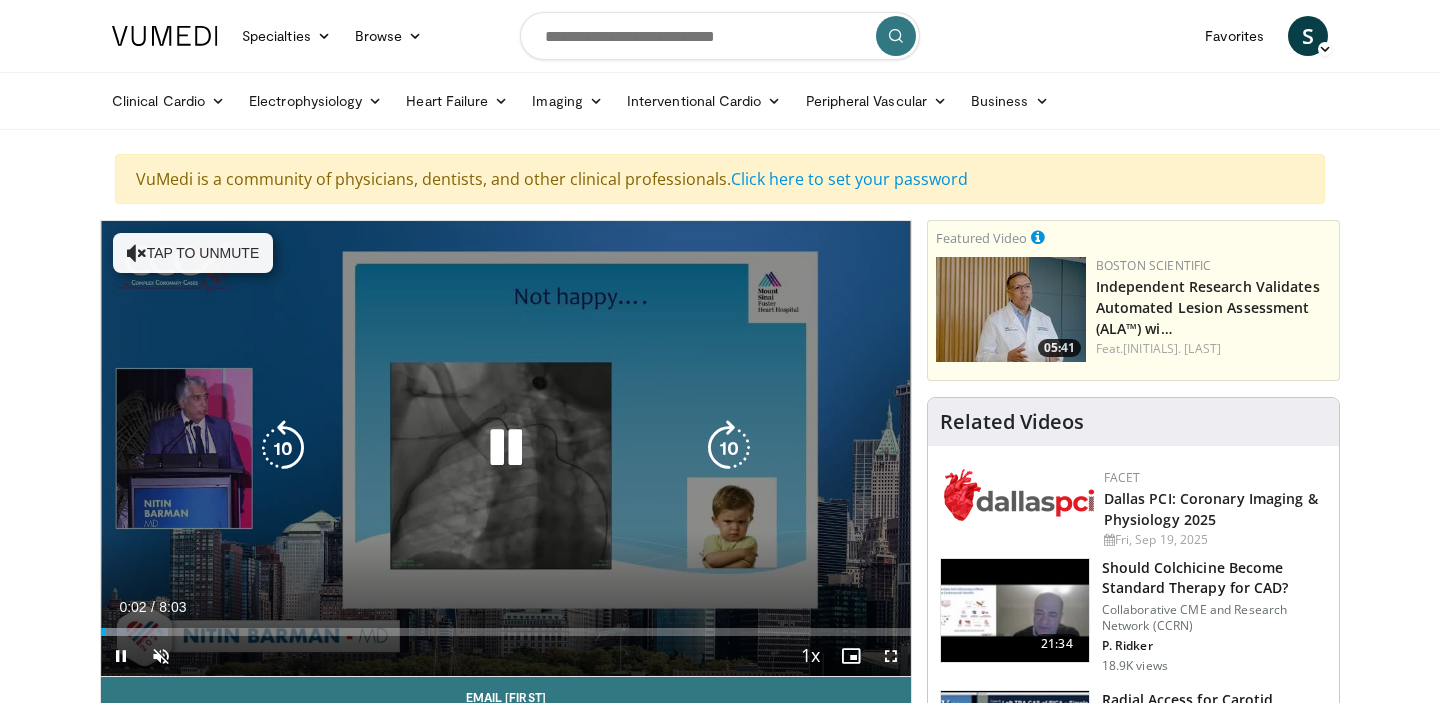 click on "Tap to unmute" at bounding box center [193, 253] 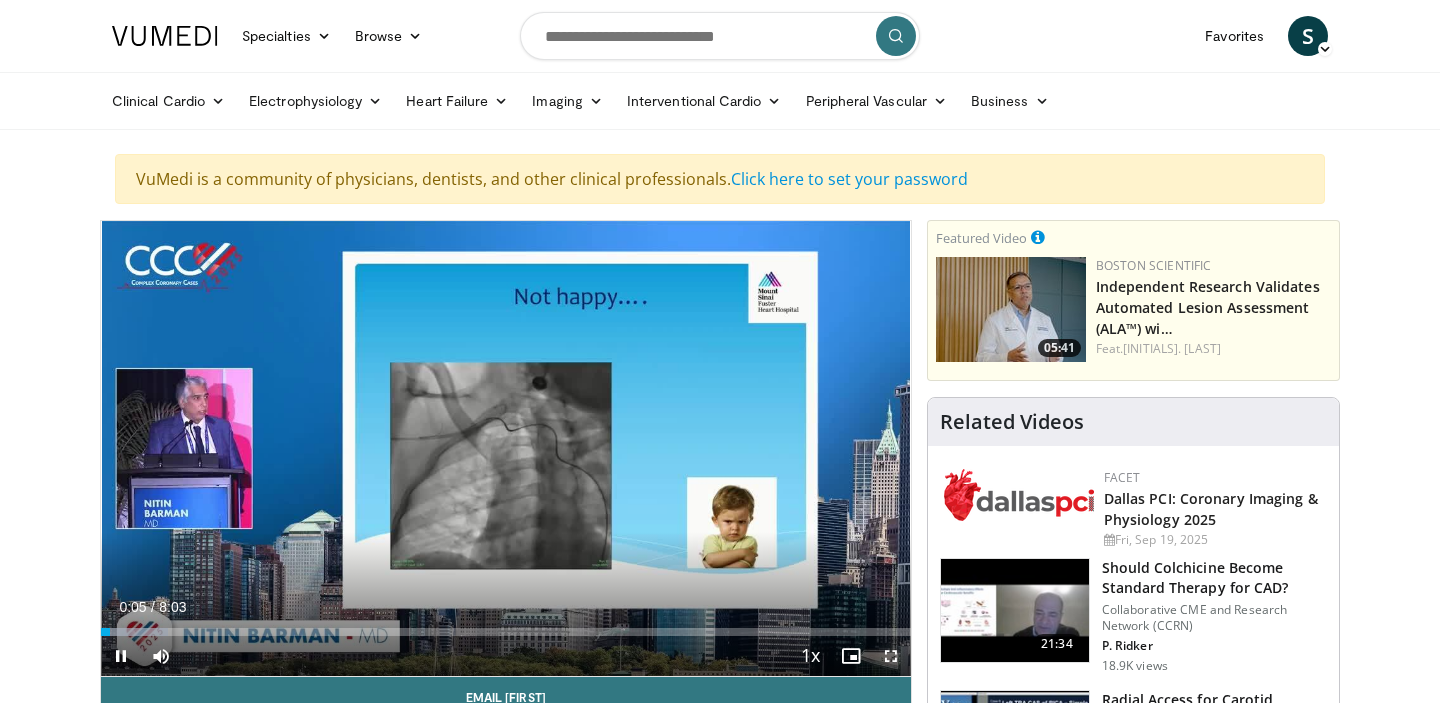 click at bounding box center [891, 656] 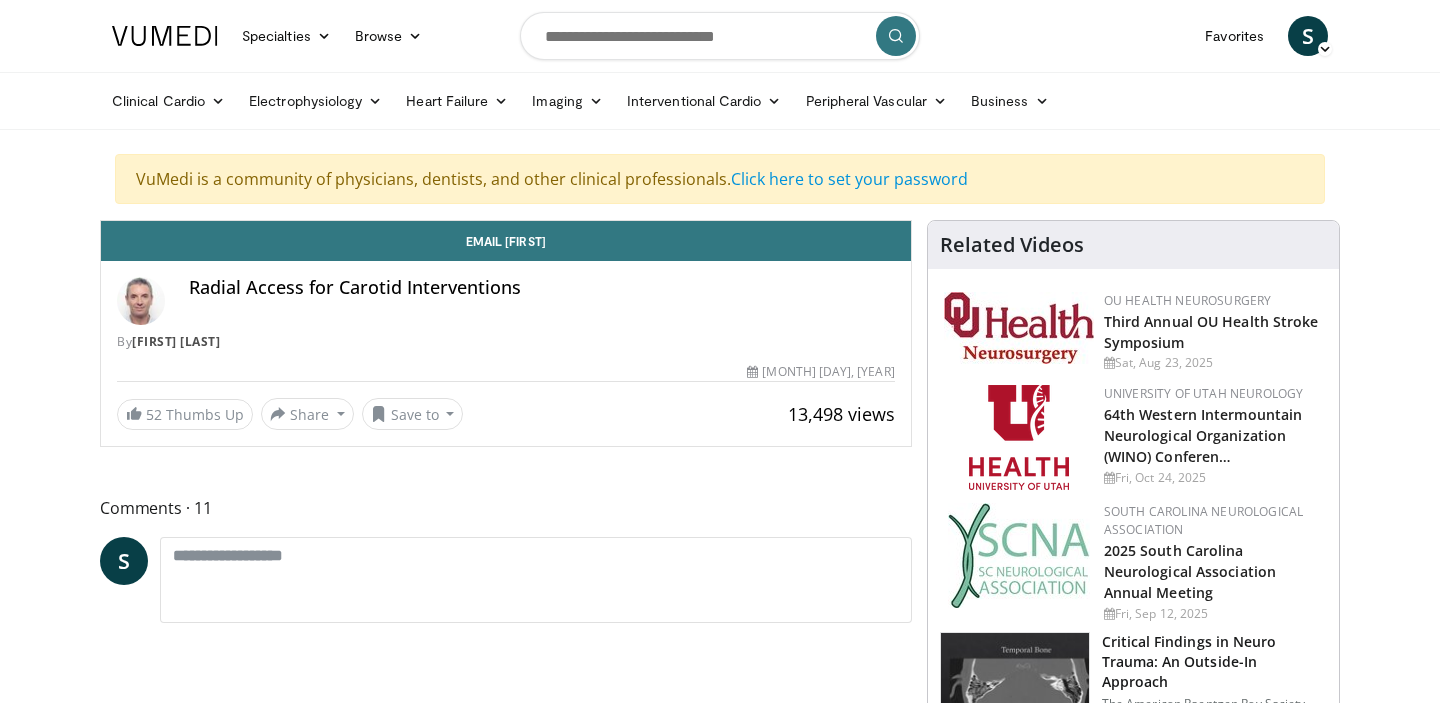 scroll, scrollTop: 0, scrollLeft: 0, axis: both 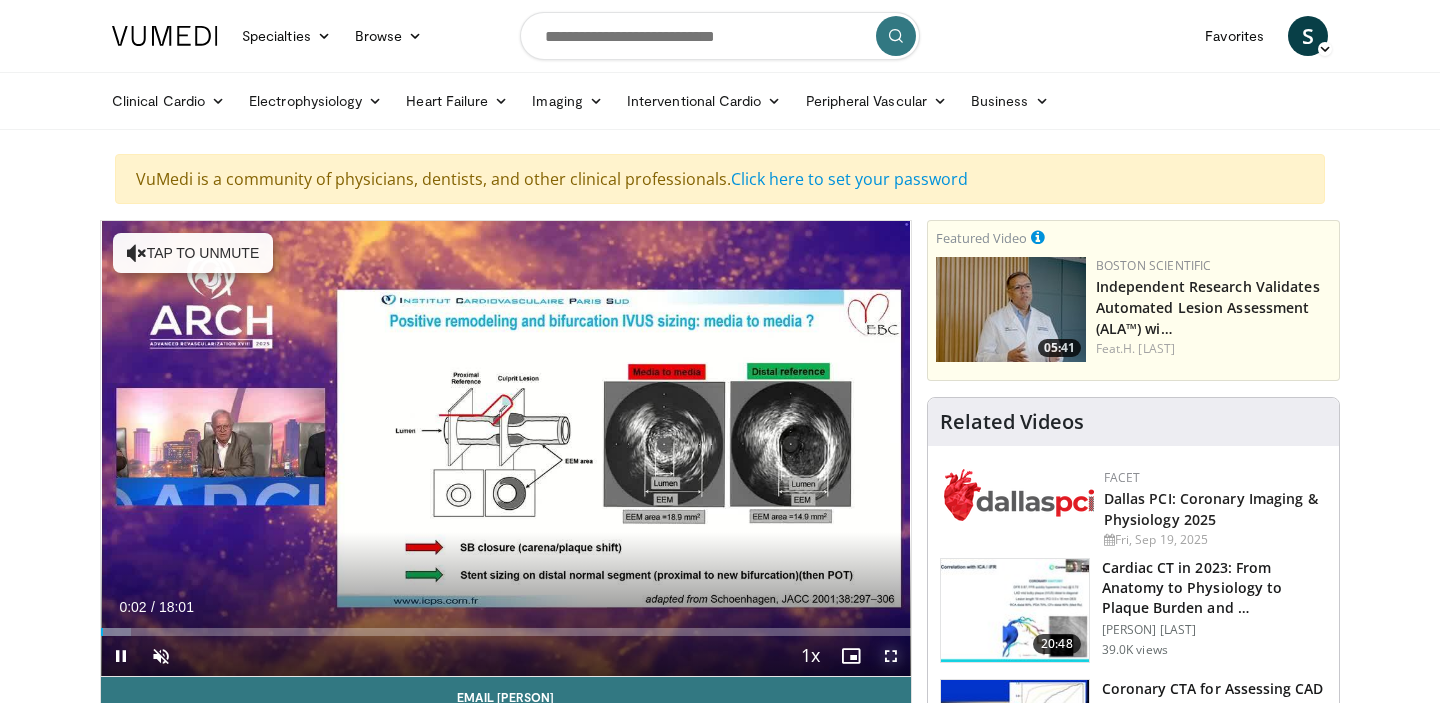 click at bounding box center [891, 656] 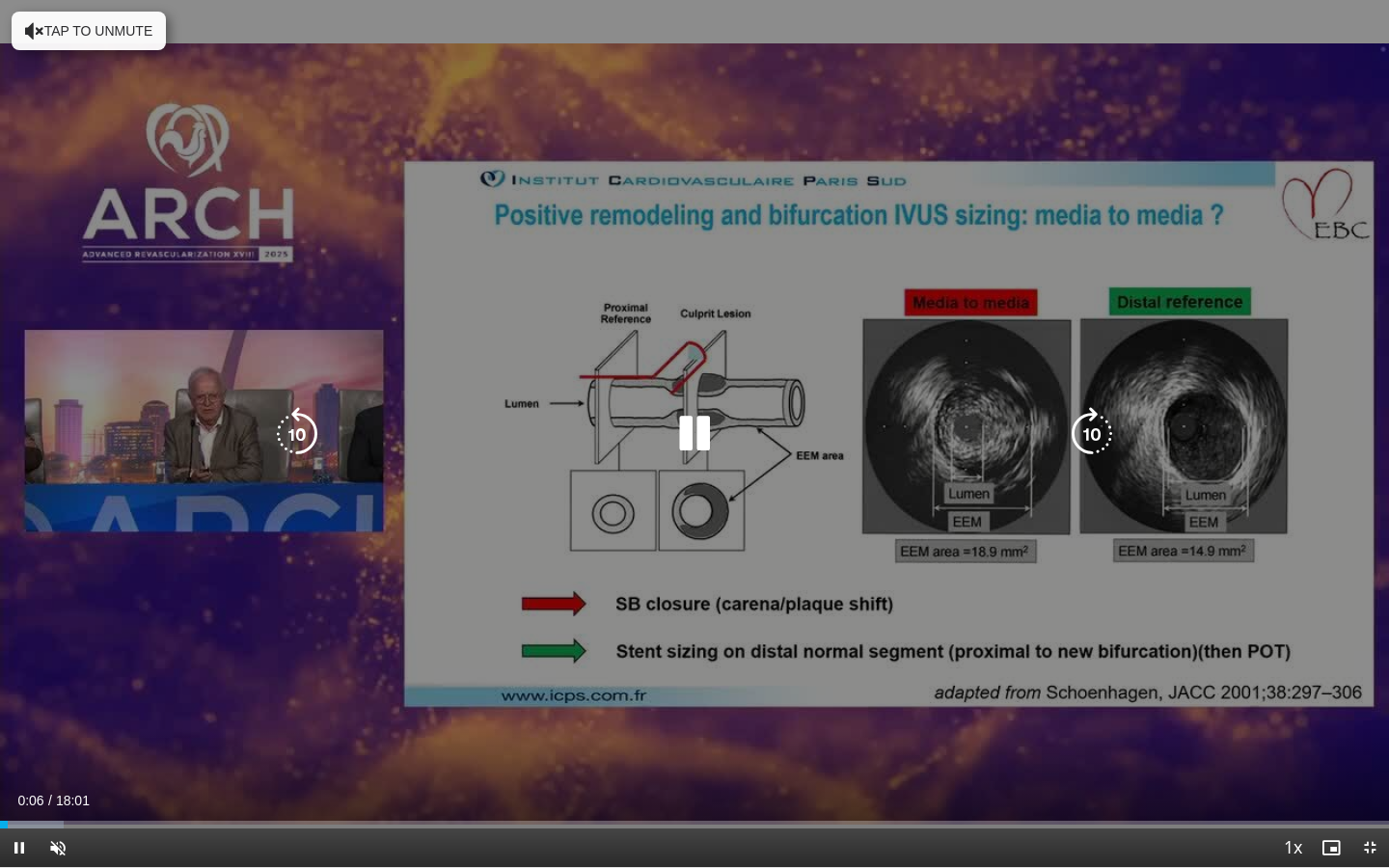 click on "Tap to unmute" at bounding box center [89, 31] 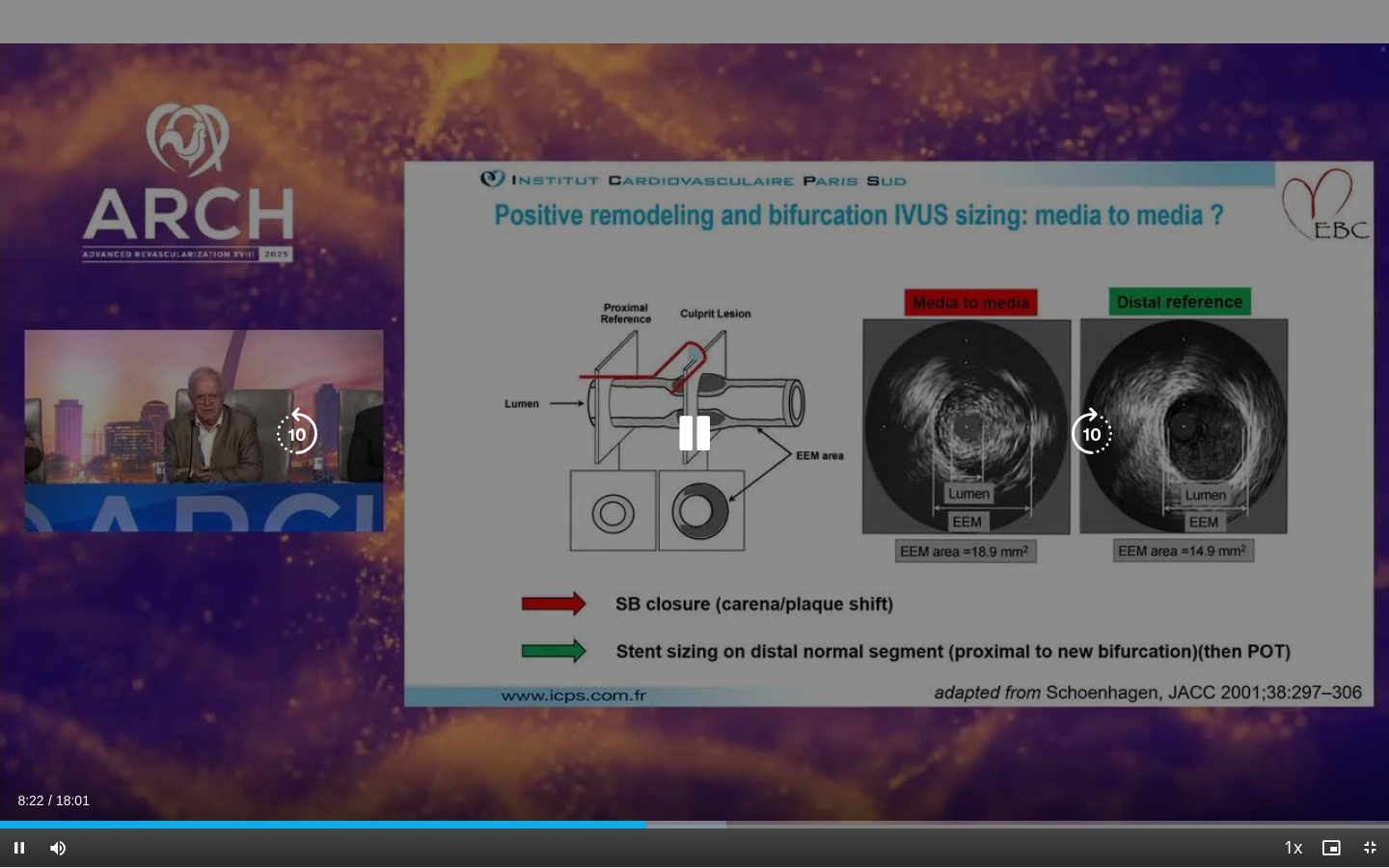 click at bounding box center [694, 434] 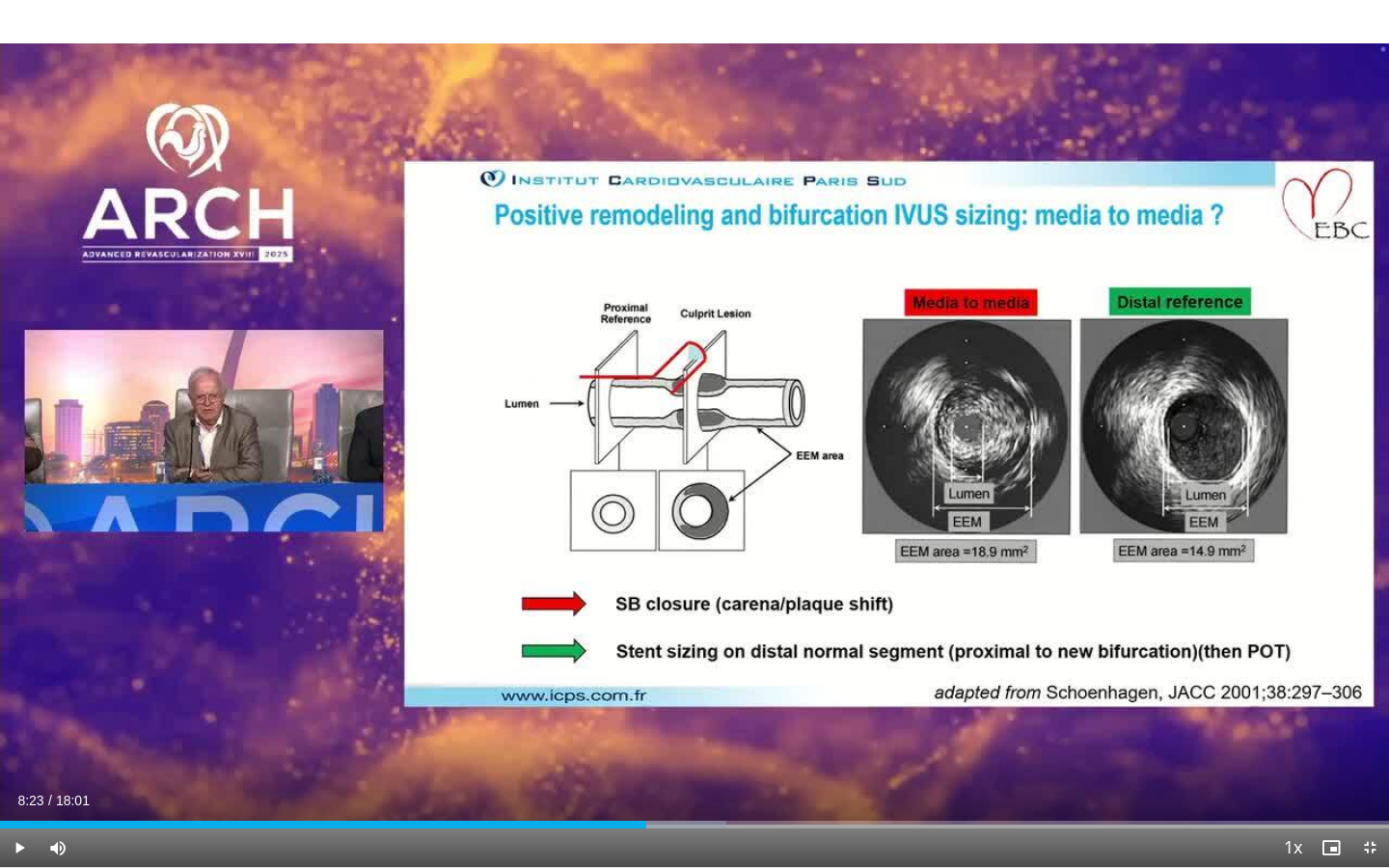 type 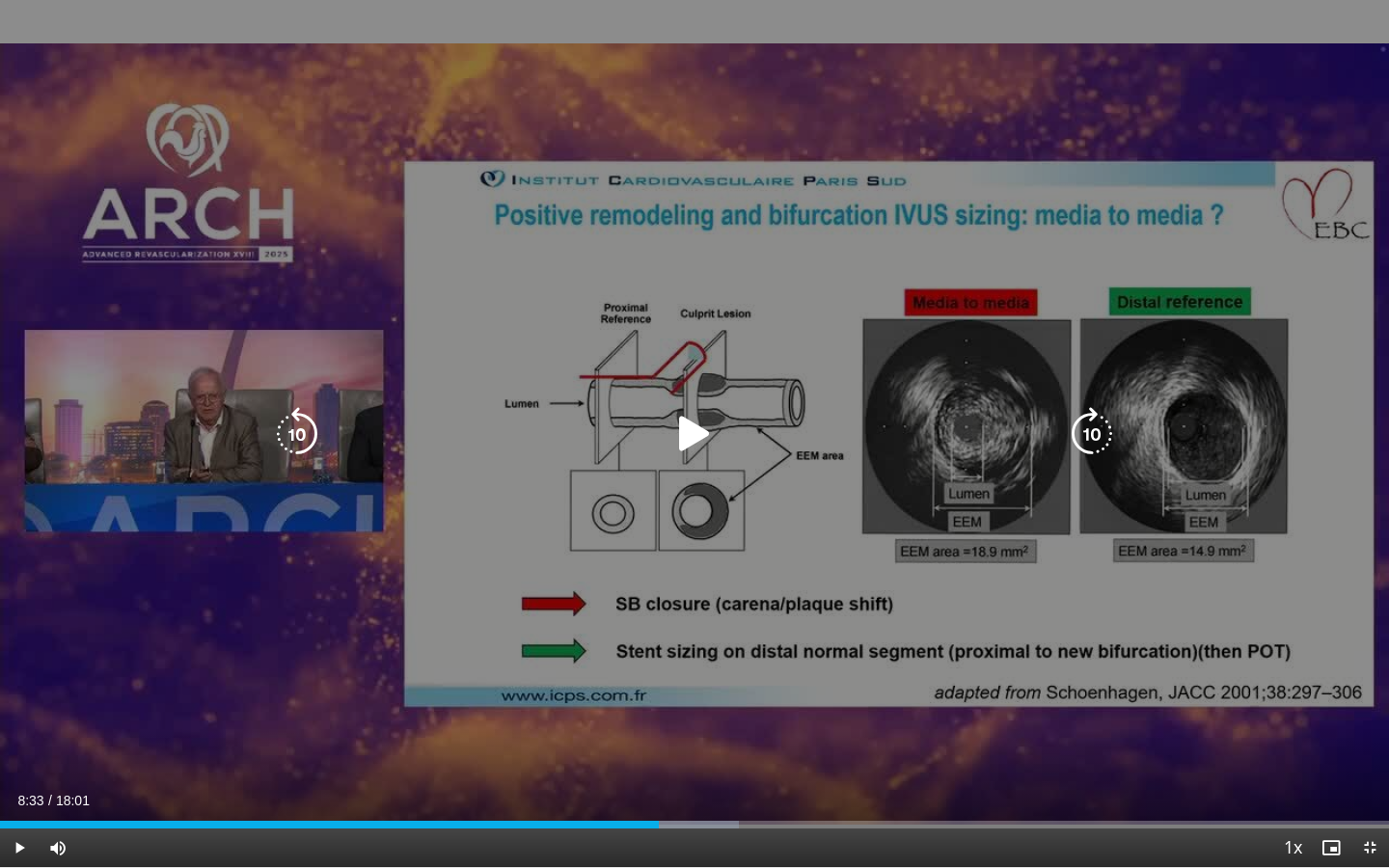 click at bounding box center [694, 434] 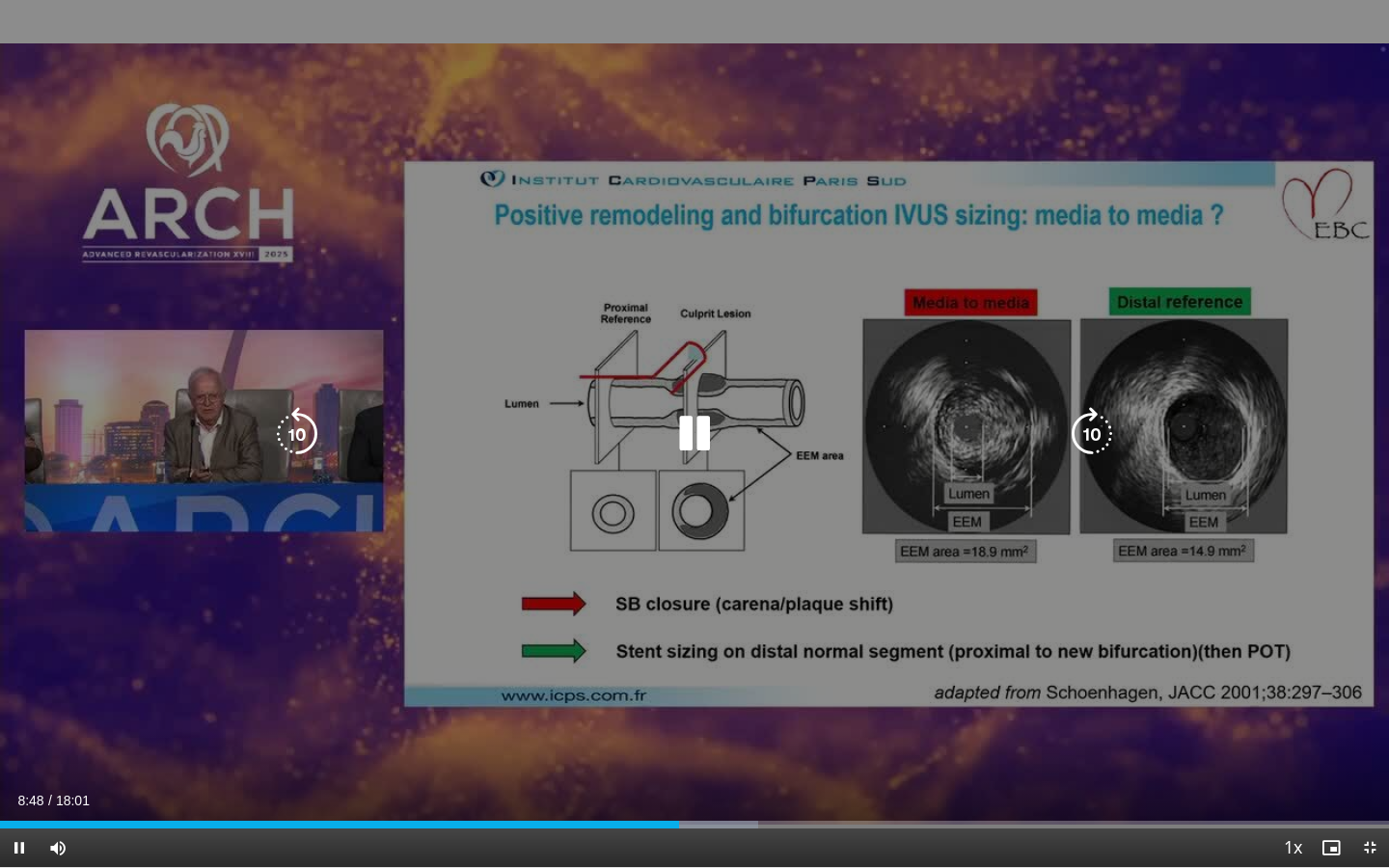 click at bounding box center (297, 434) 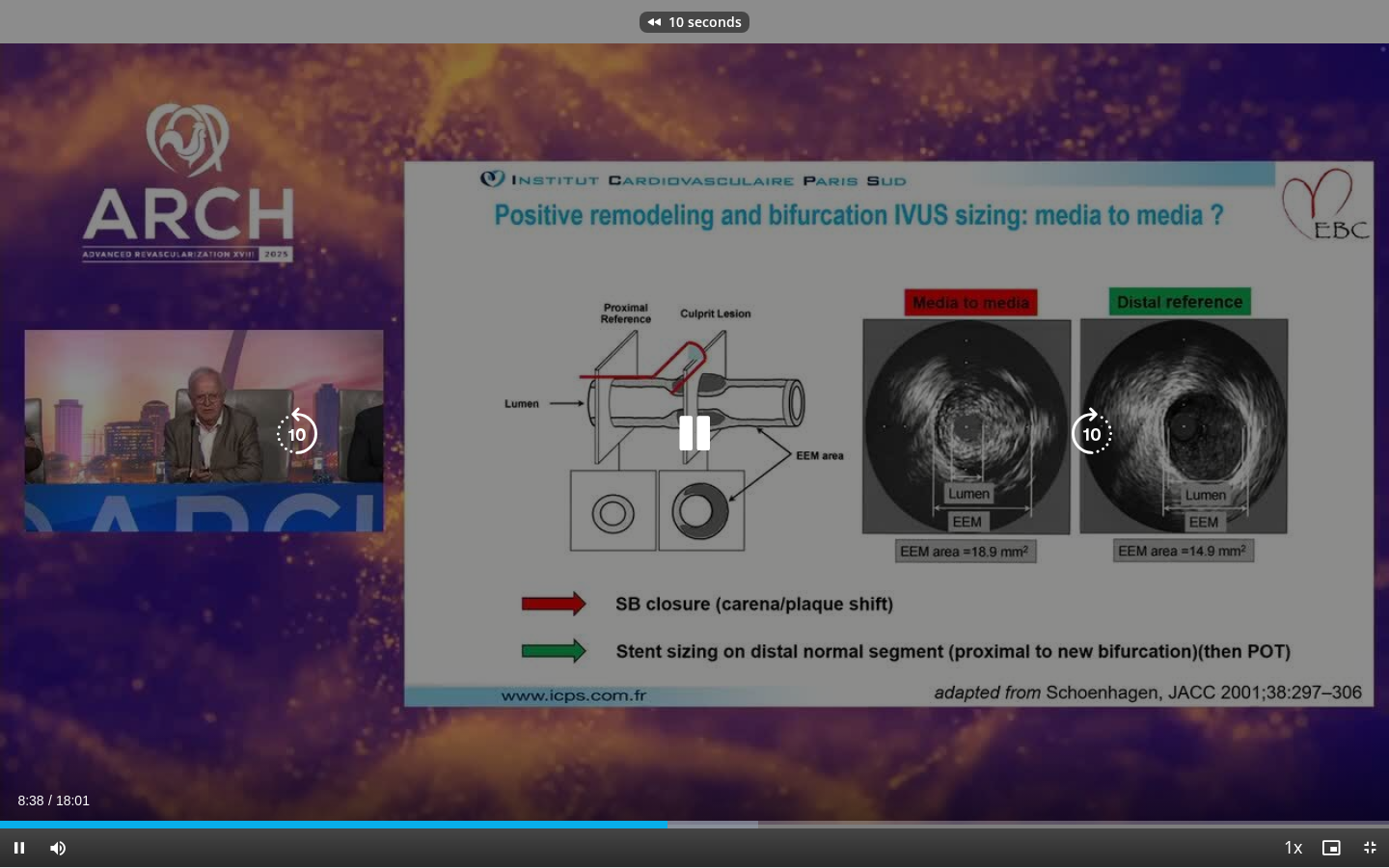 click at bounding box center [297, 434] 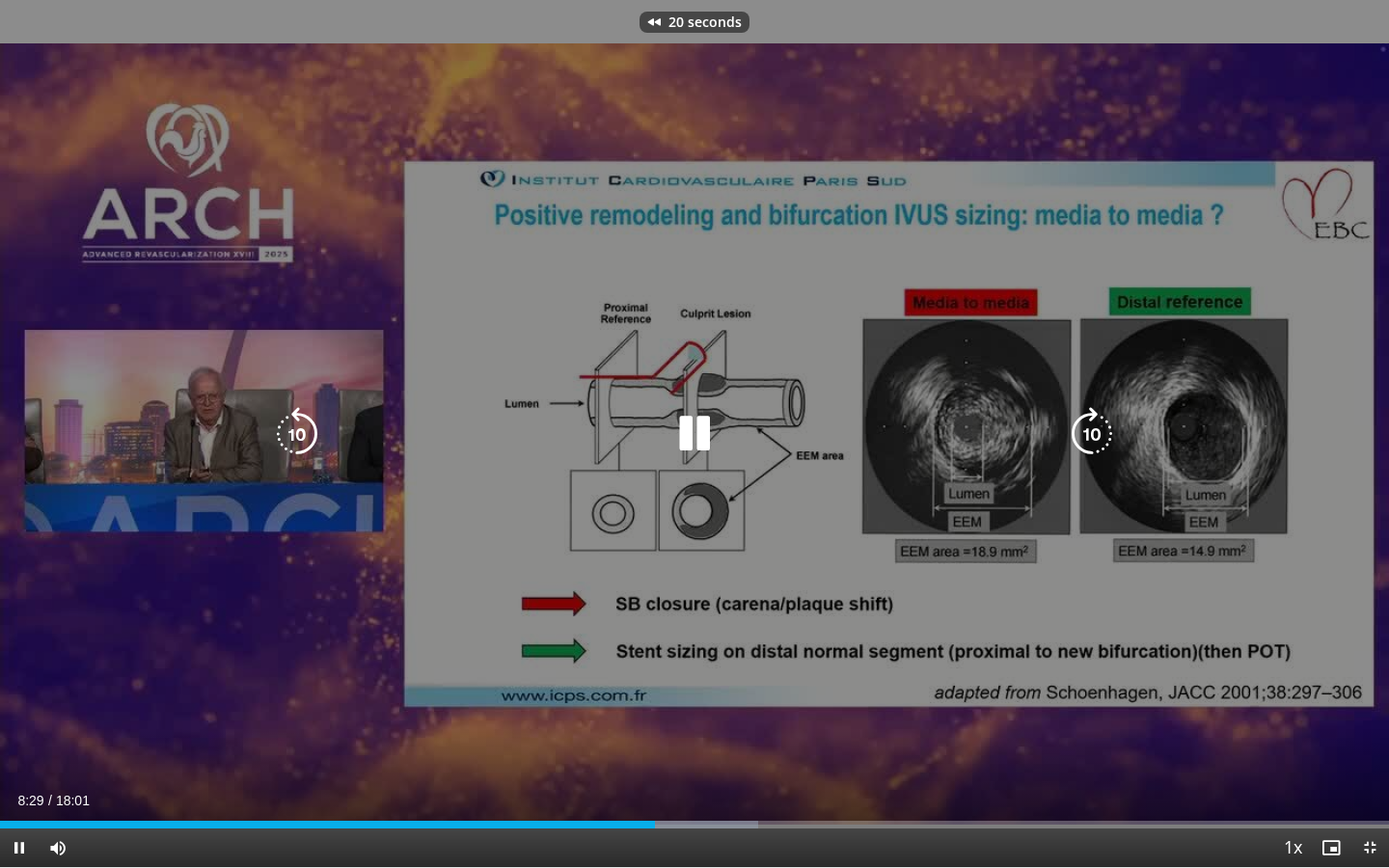 click at bounding box center [297, 434] 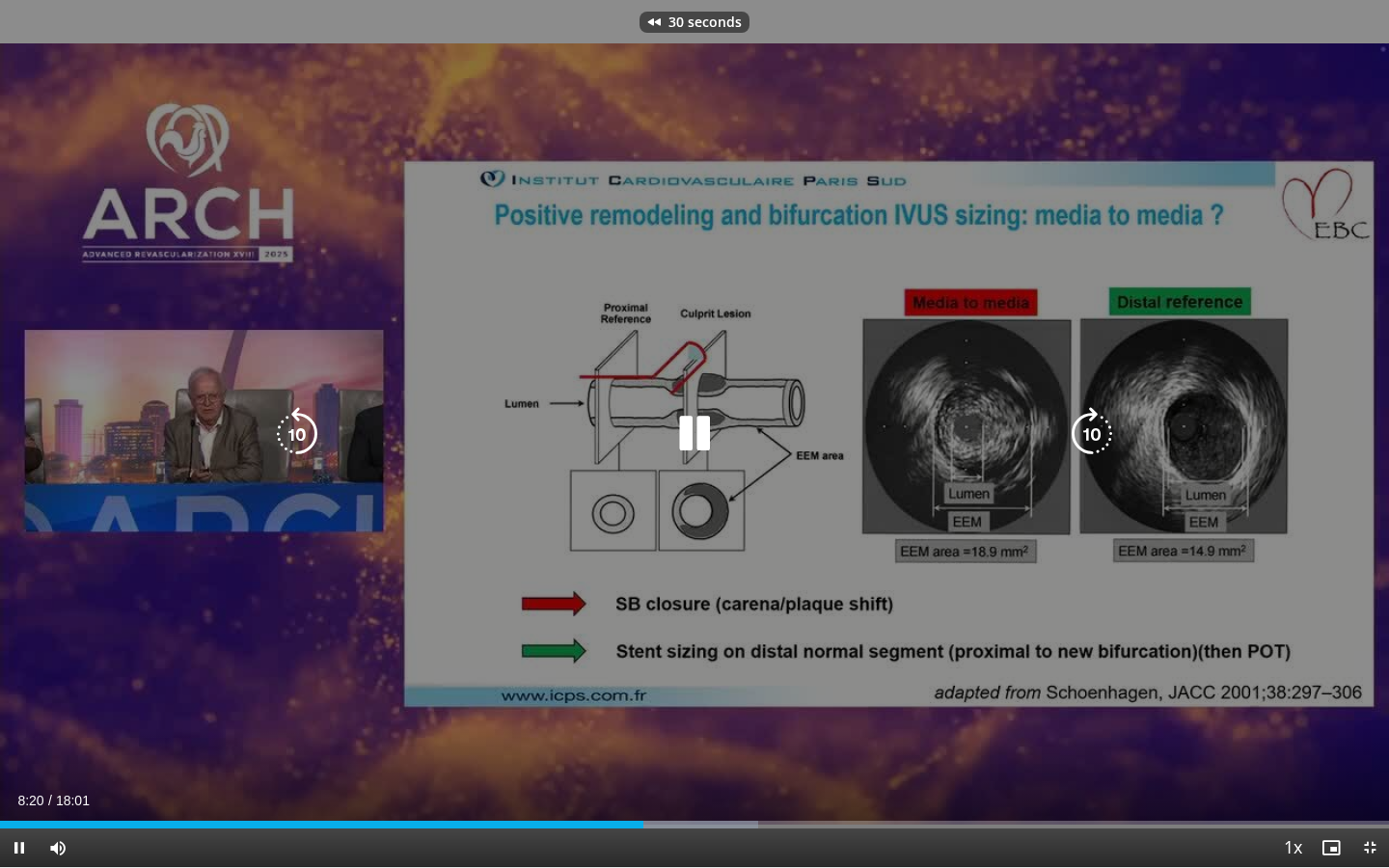 click at bounding box center [297, 434] 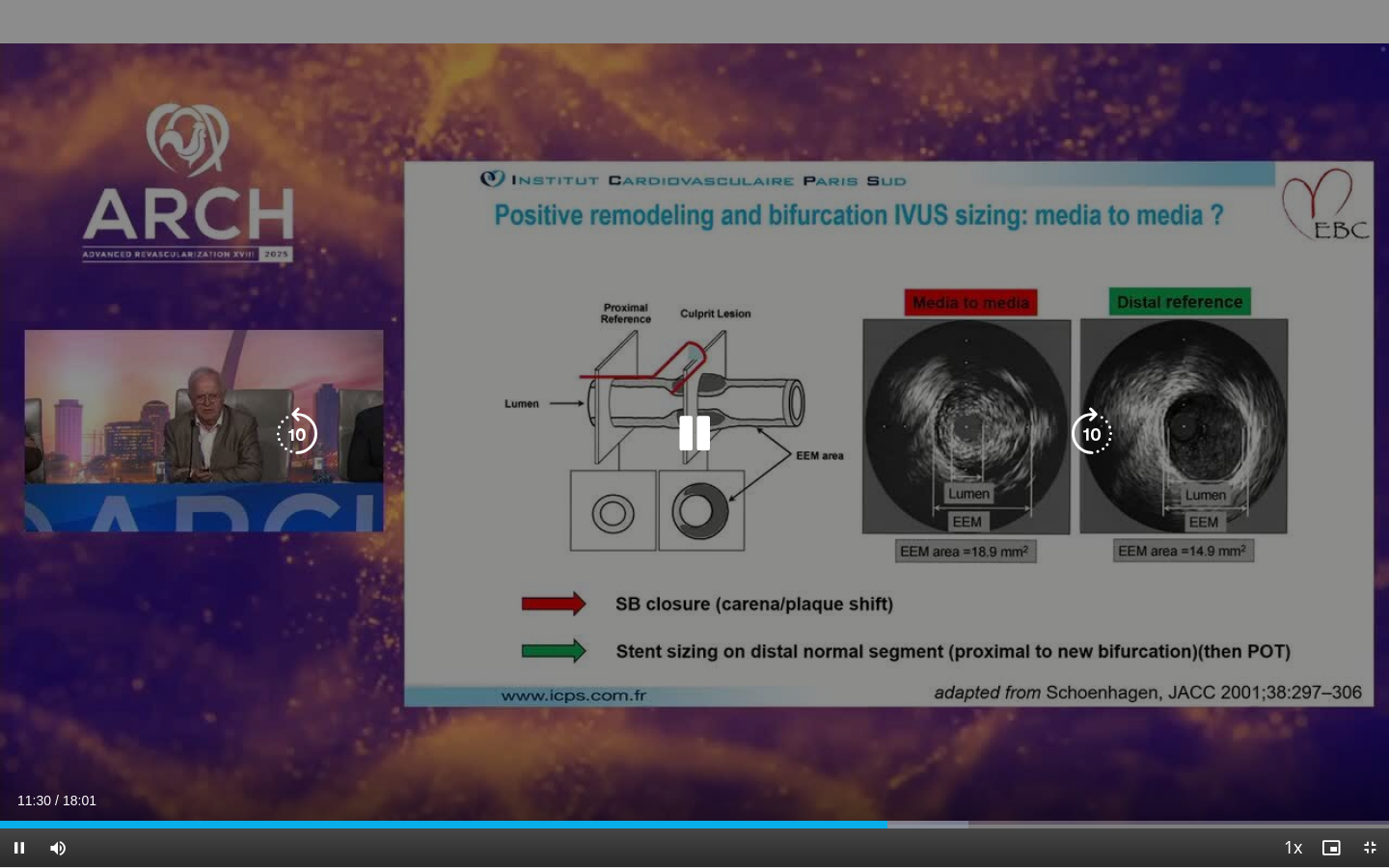 click at bounding box center (694, 434) 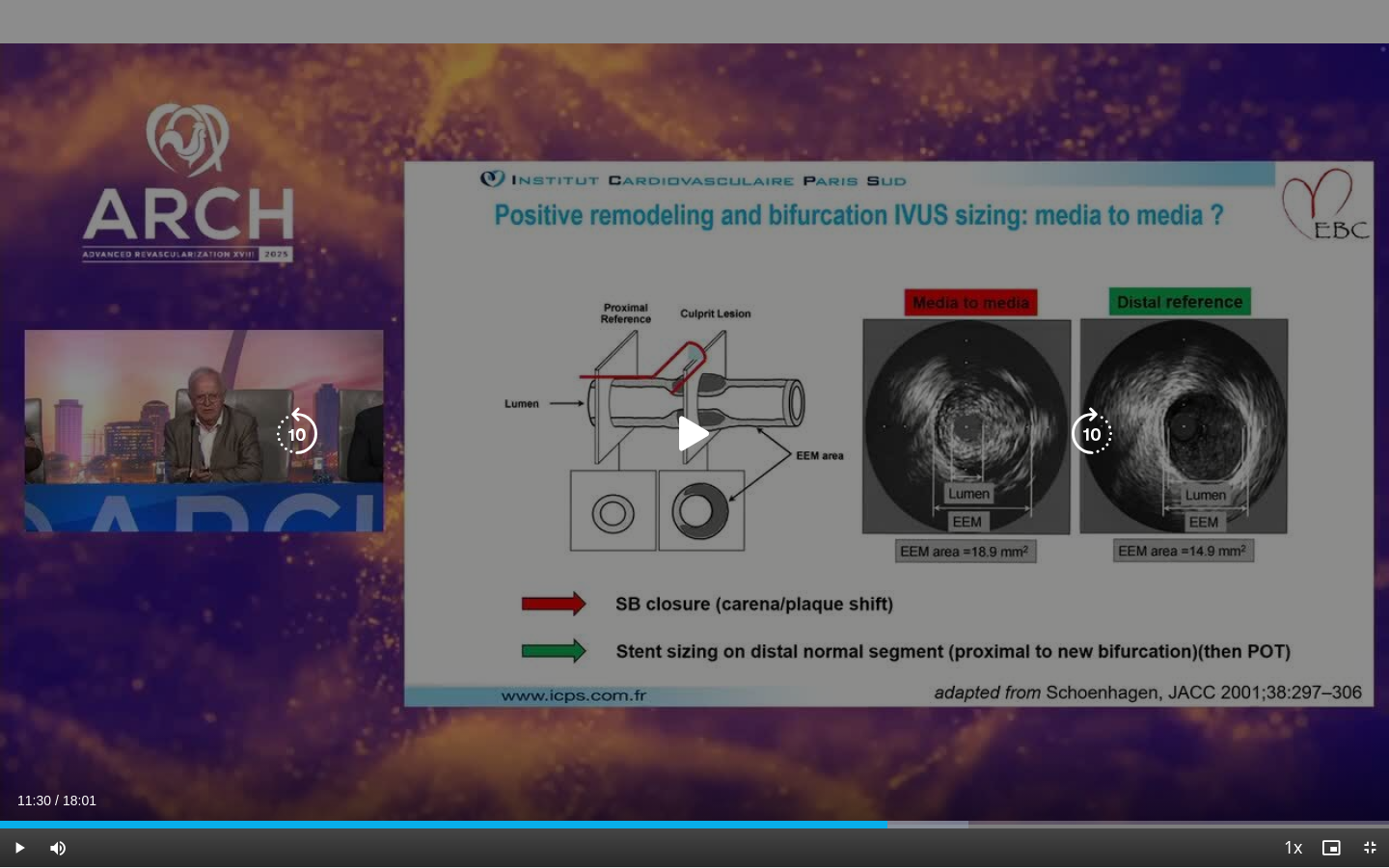 click at bounding box center [694, 434] 